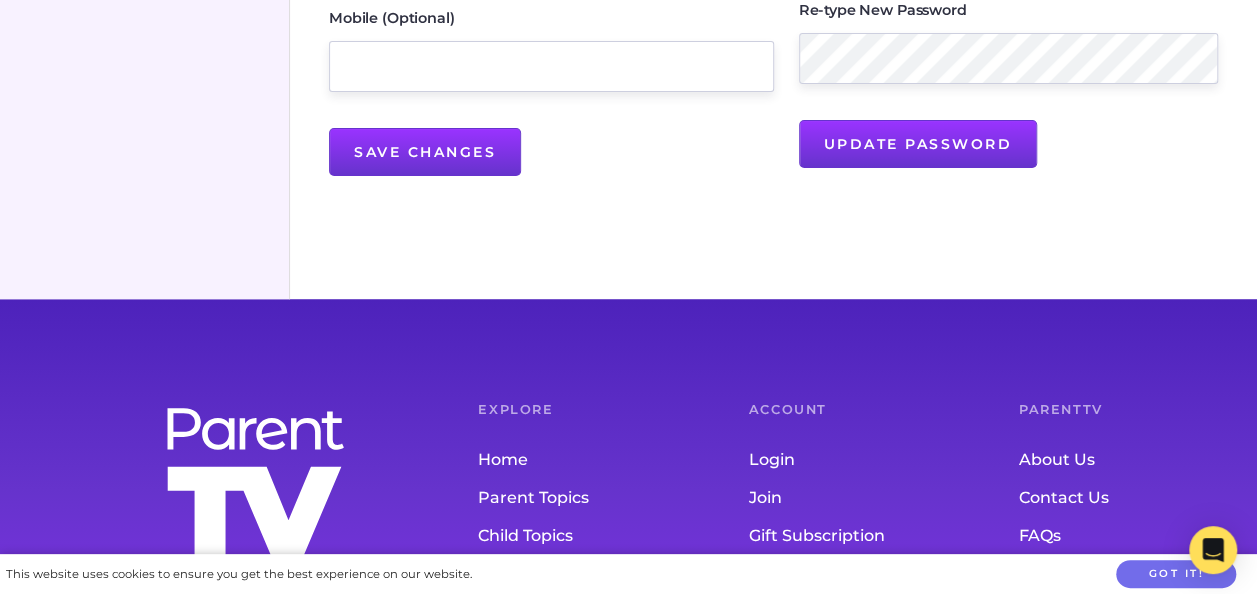 scroll, scrollTop: 710, scrollLeft: 0, axis: vertical 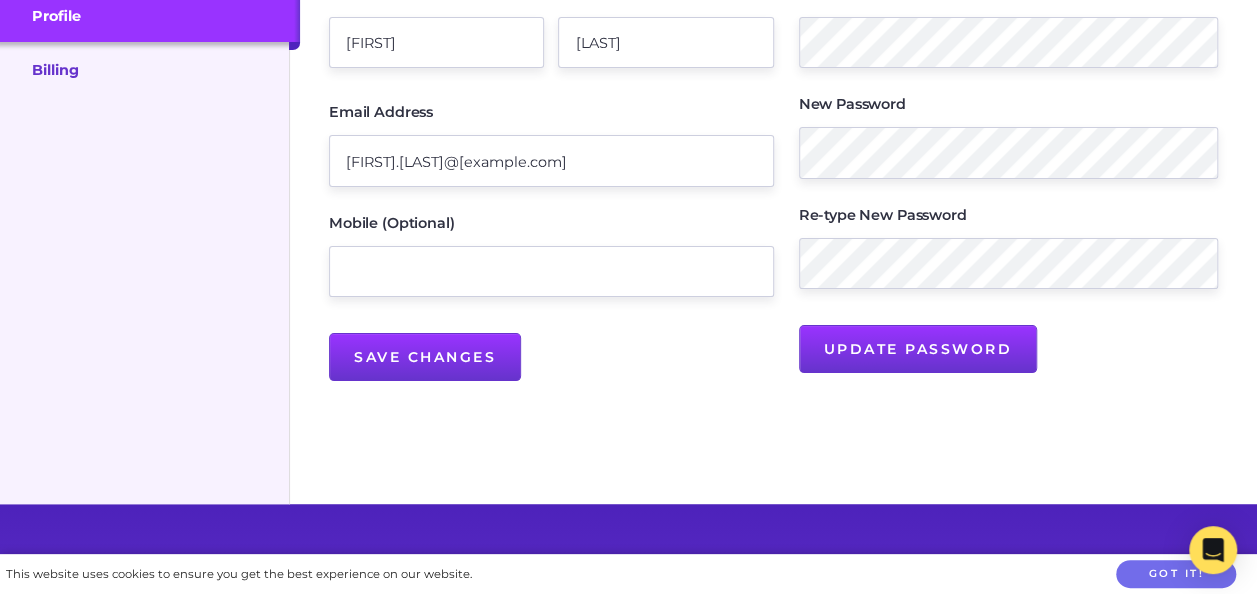 click on "Billing" at bounding box center [150, 69] 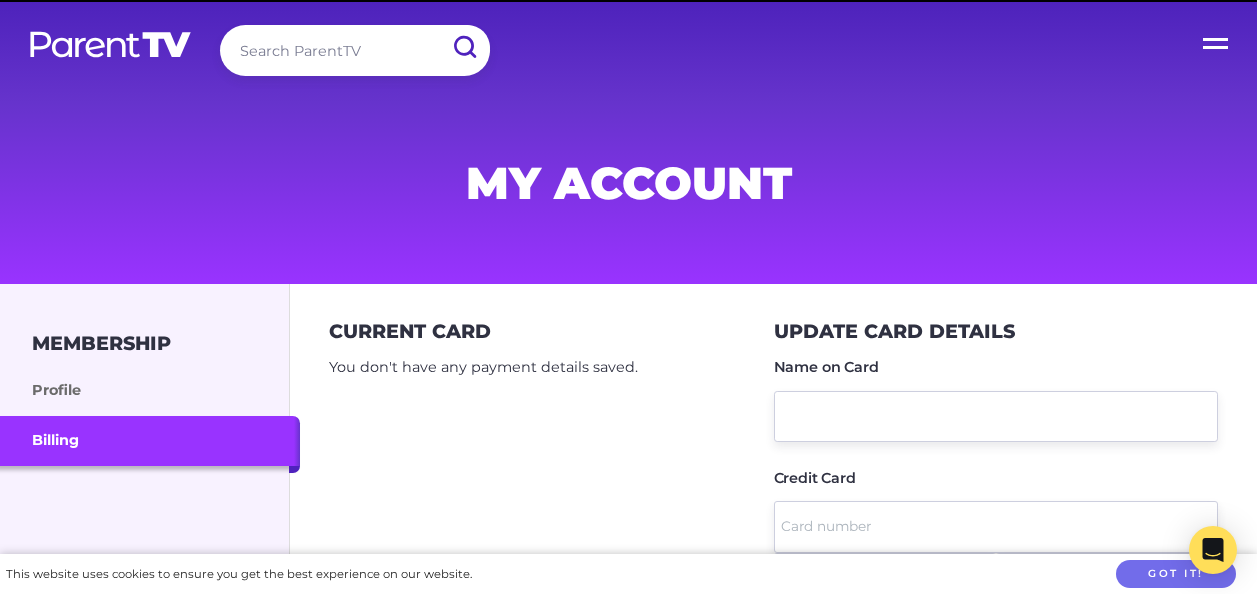 scroll, scrollTop: 0, scrollLeft: 0, axis: both 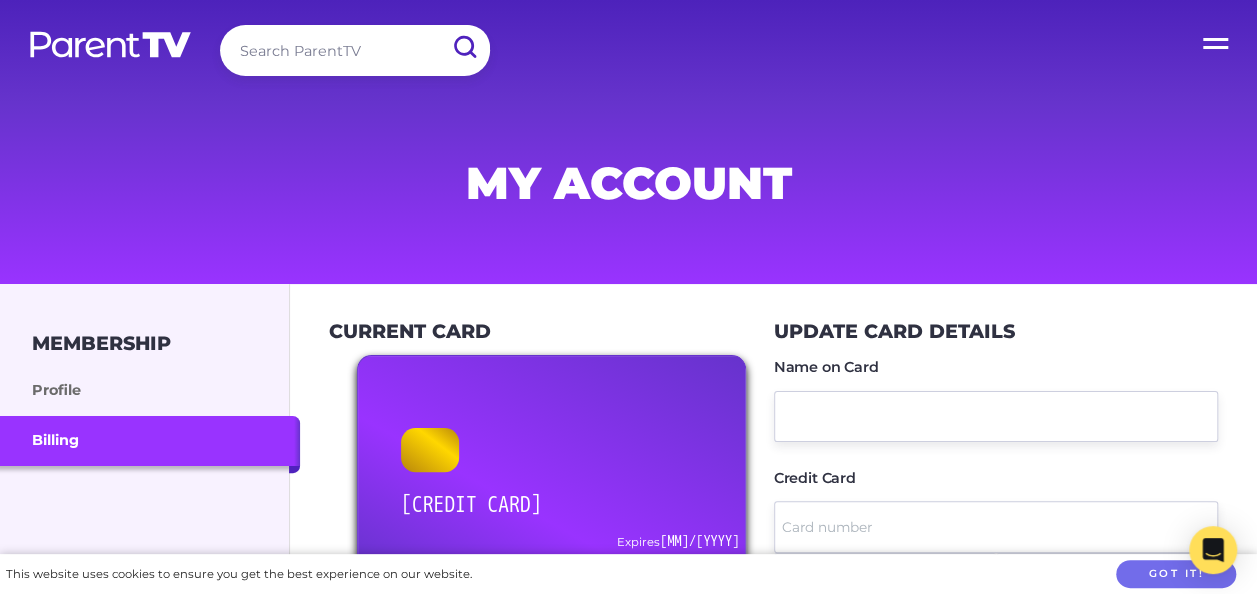 click on "Open Menu" at bounding box center [1217, 40] 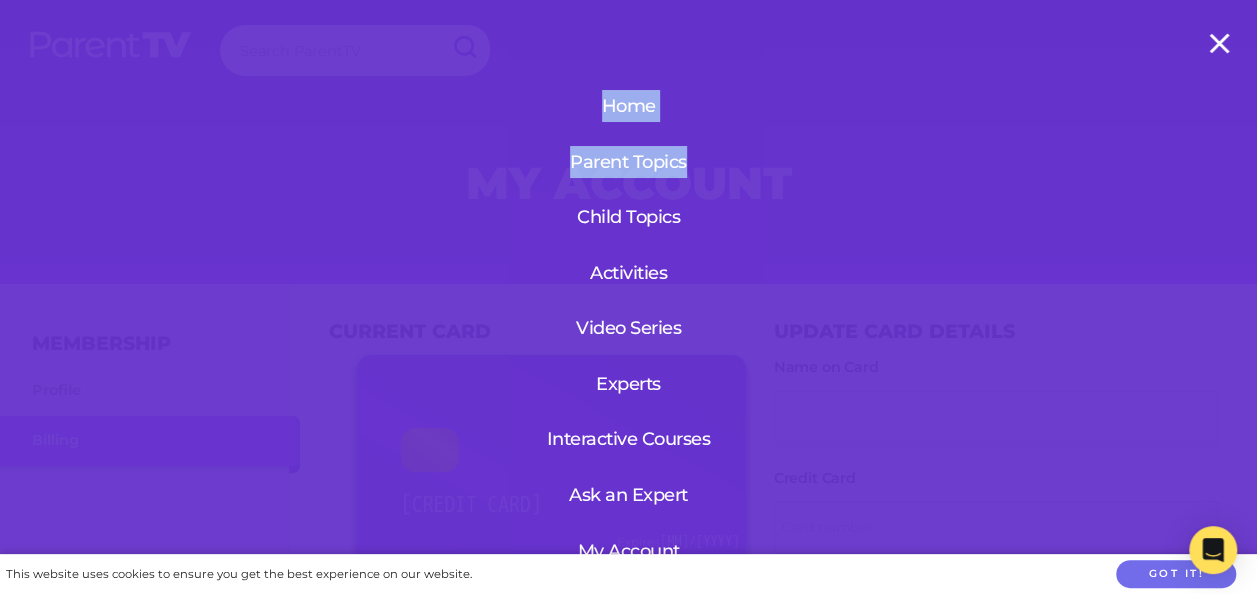 drag, startPoint x: 1248, startPoint y: 57, endPoint x: 1256, endPoint y: 144, distance: 87.36704 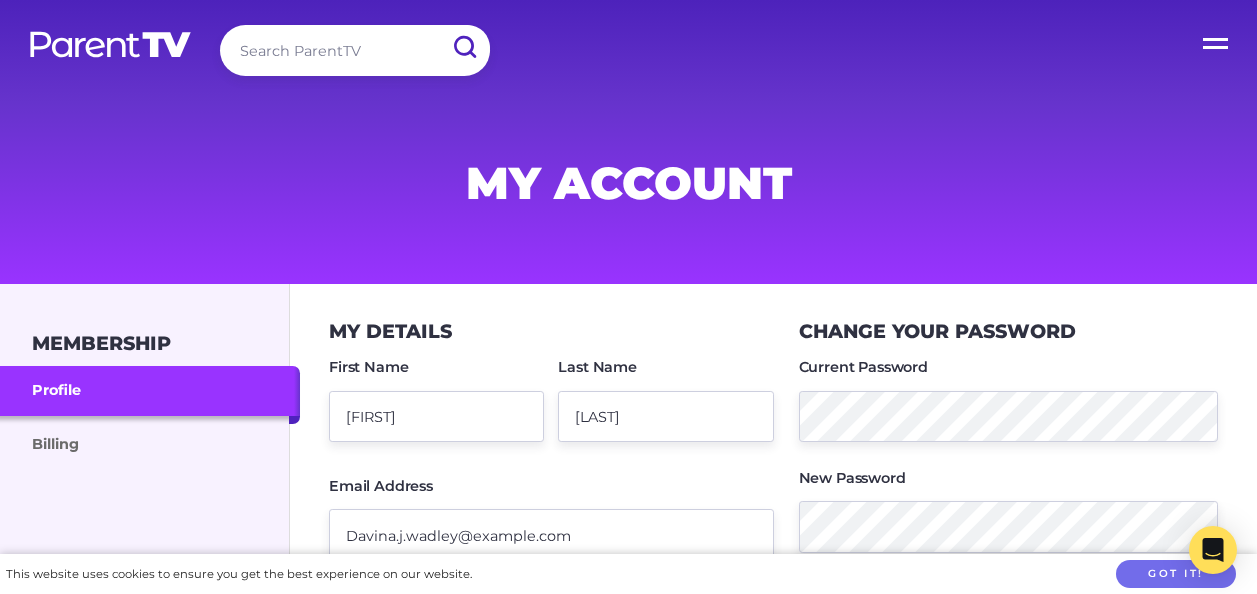 scroll, scrollTop: 0, scrollLeft: 0, axis: both 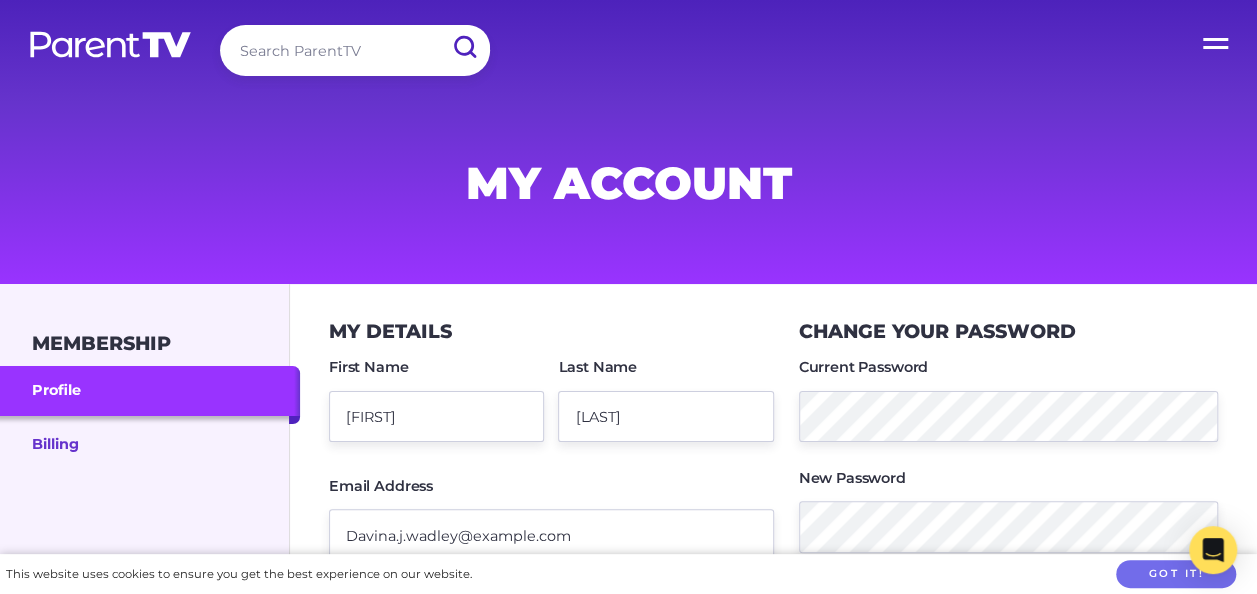 click on "Billing" at bounding box center (150, 443) 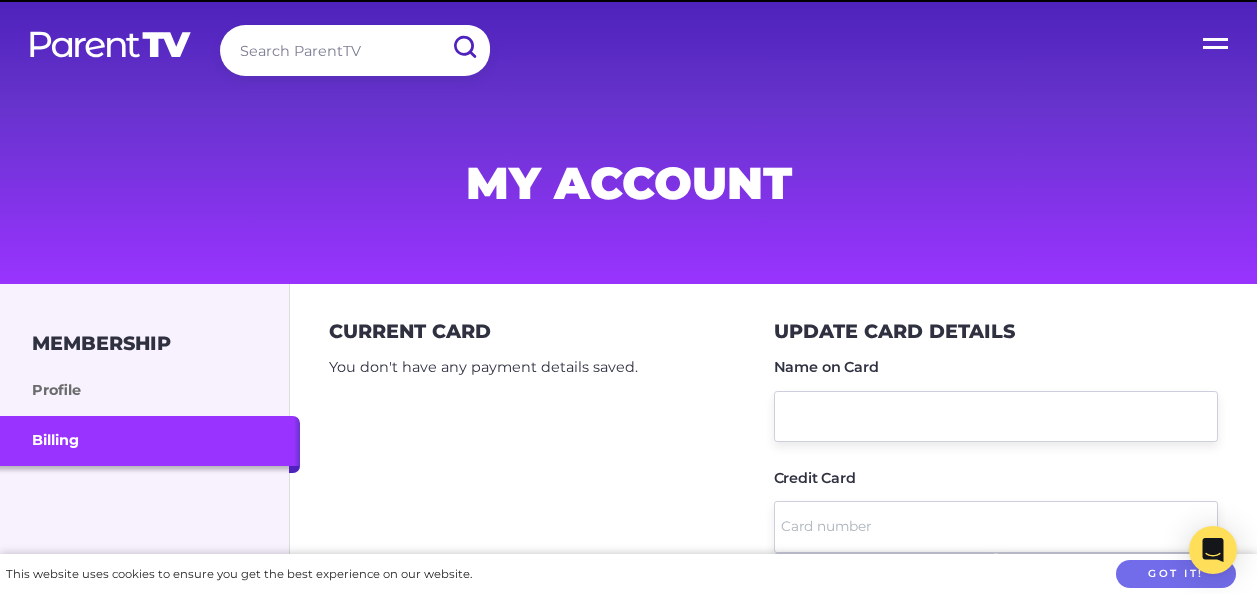 scroll, scrollTop: 0, scrollLeft: 0, axis: both 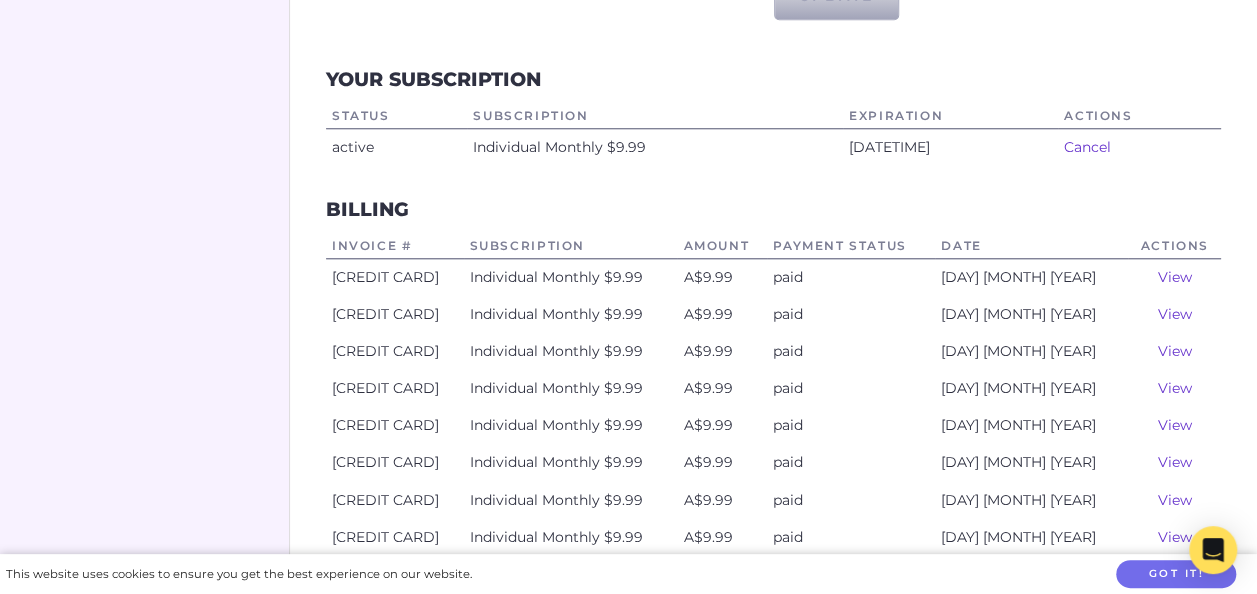 click on "Cancel" at bounding box center (1087, 147) 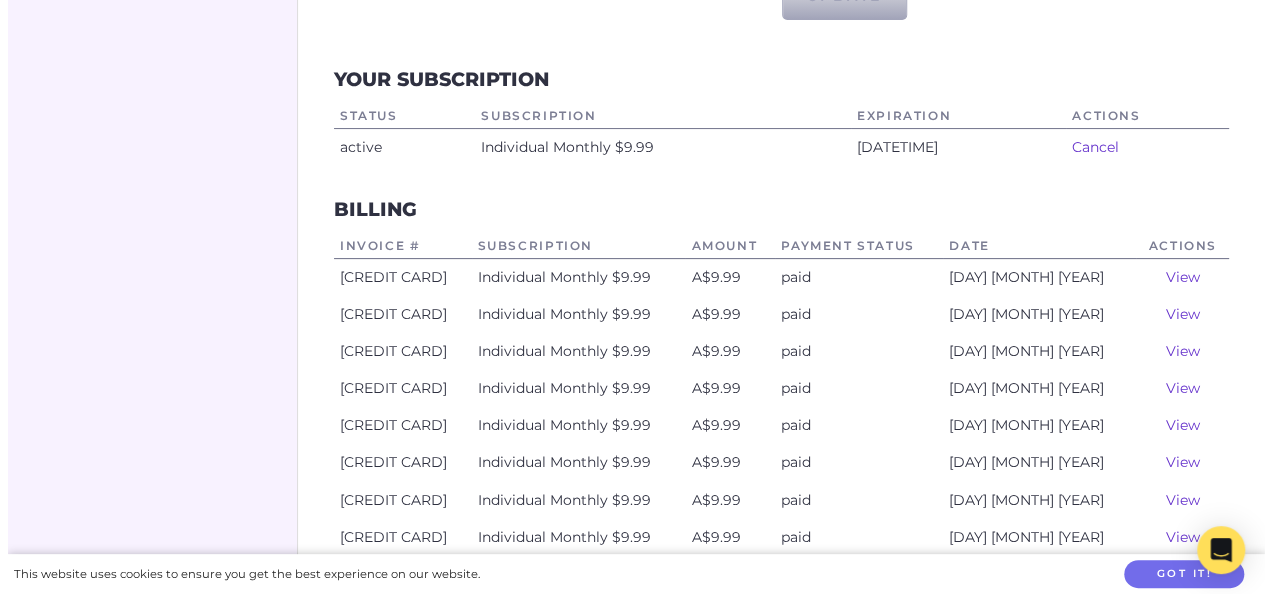 scroll, scrollTop: 0, scrollLeft: 0, axis: both 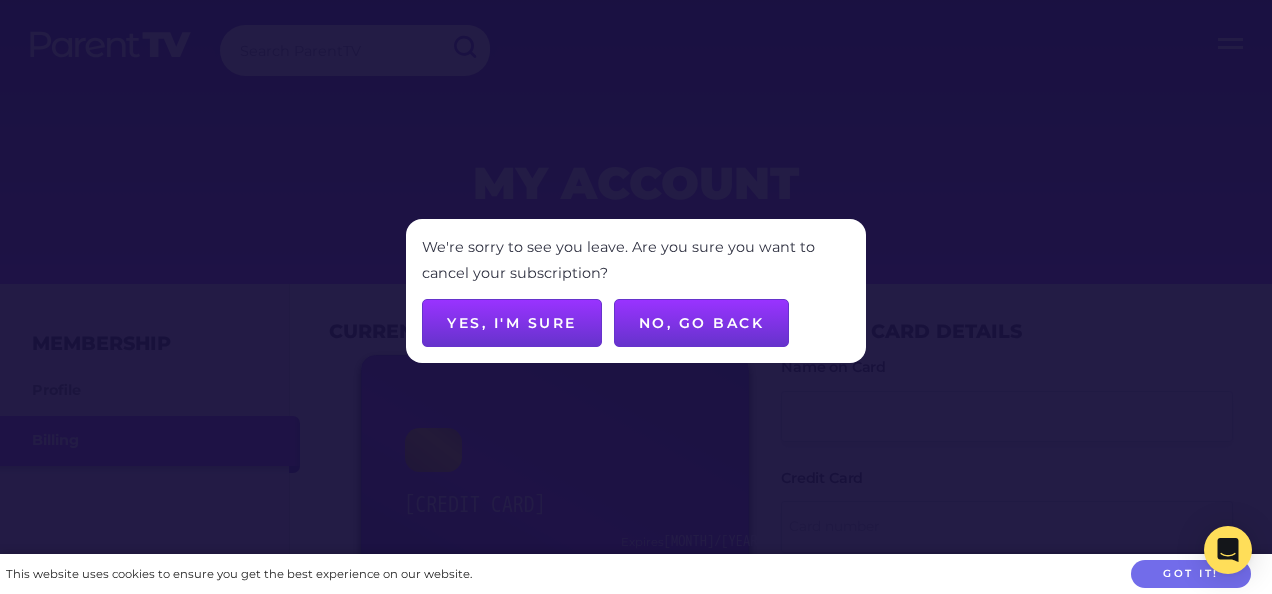 click on "Yes, I'm sure" at bounding box center (512, 323) 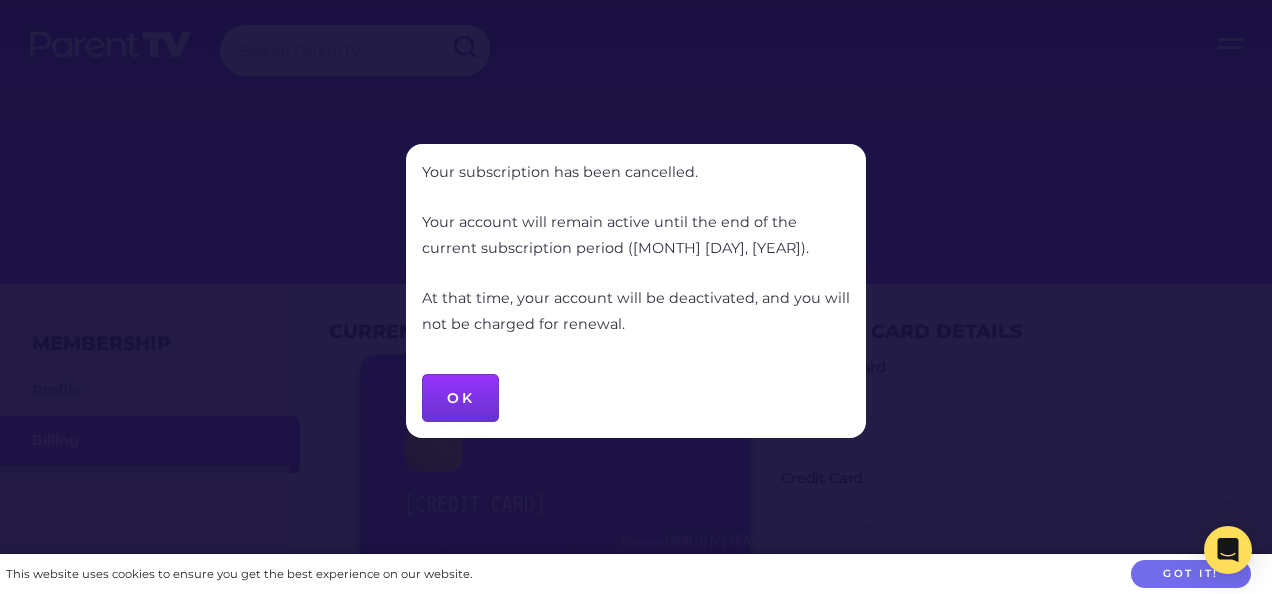 click on "OK" at bounding box center [460, 398] 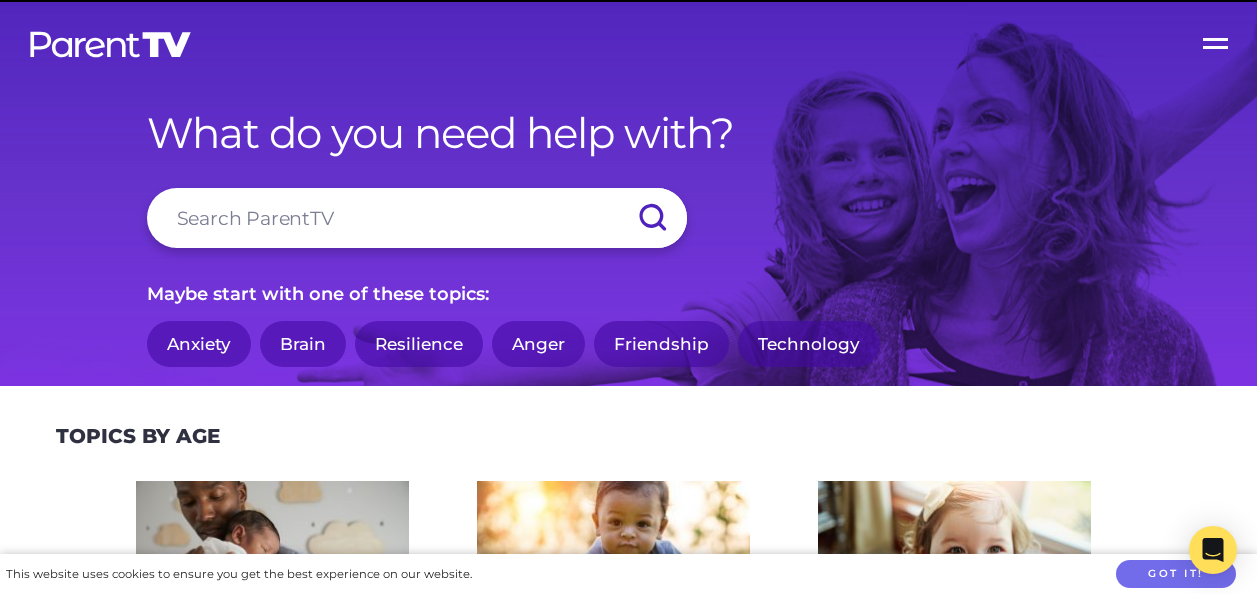 scroll, scrollTop: 0, scrollLeft: 0, axis: both 